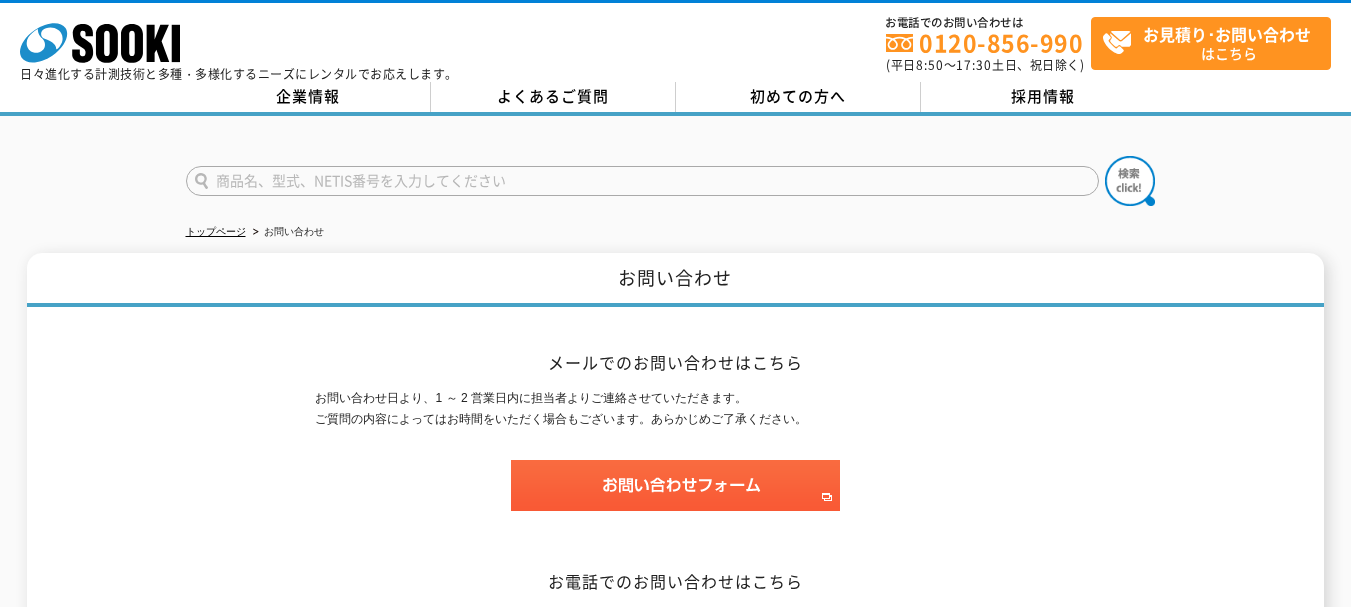scroll, scrollTop: 0, scrollLeft: 0, axis: both 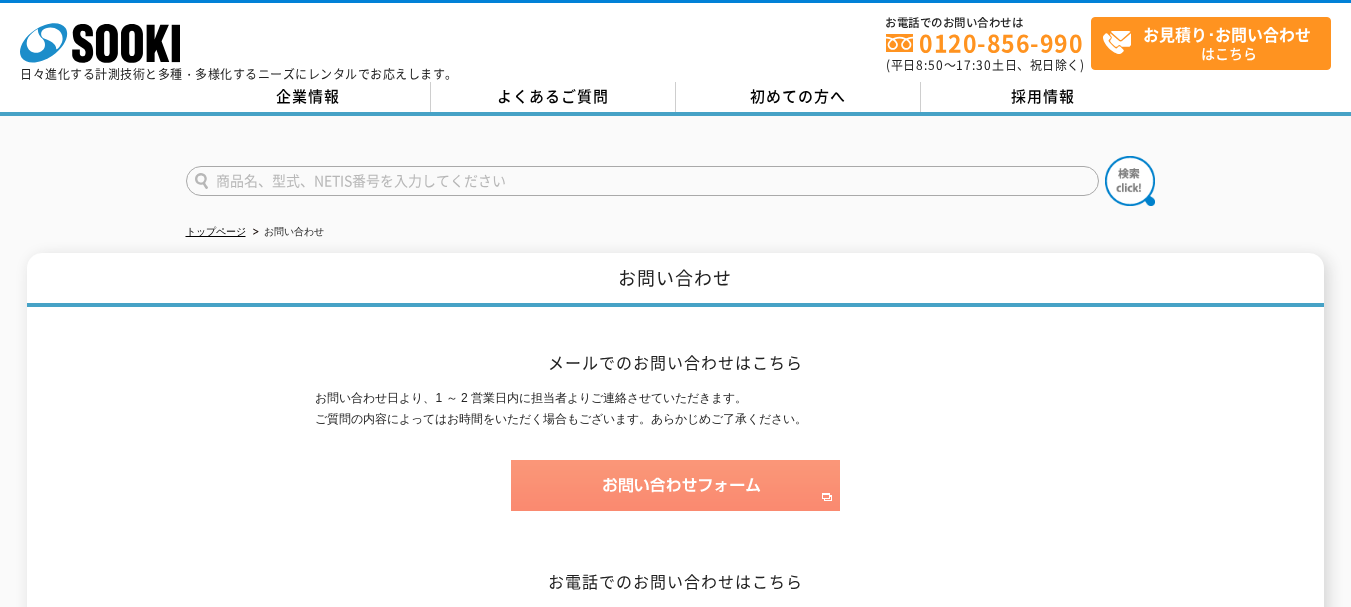 type on "商品名、型式、NETIS番号を入力してください" 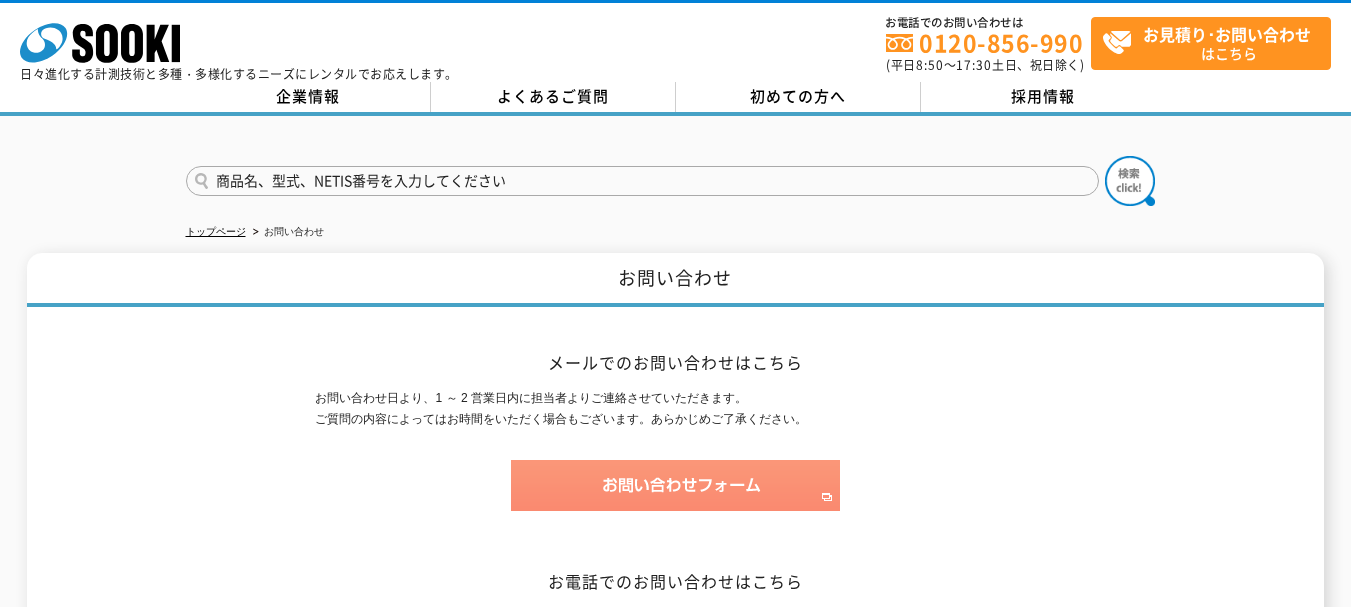 click at bounding box center (675, 485) 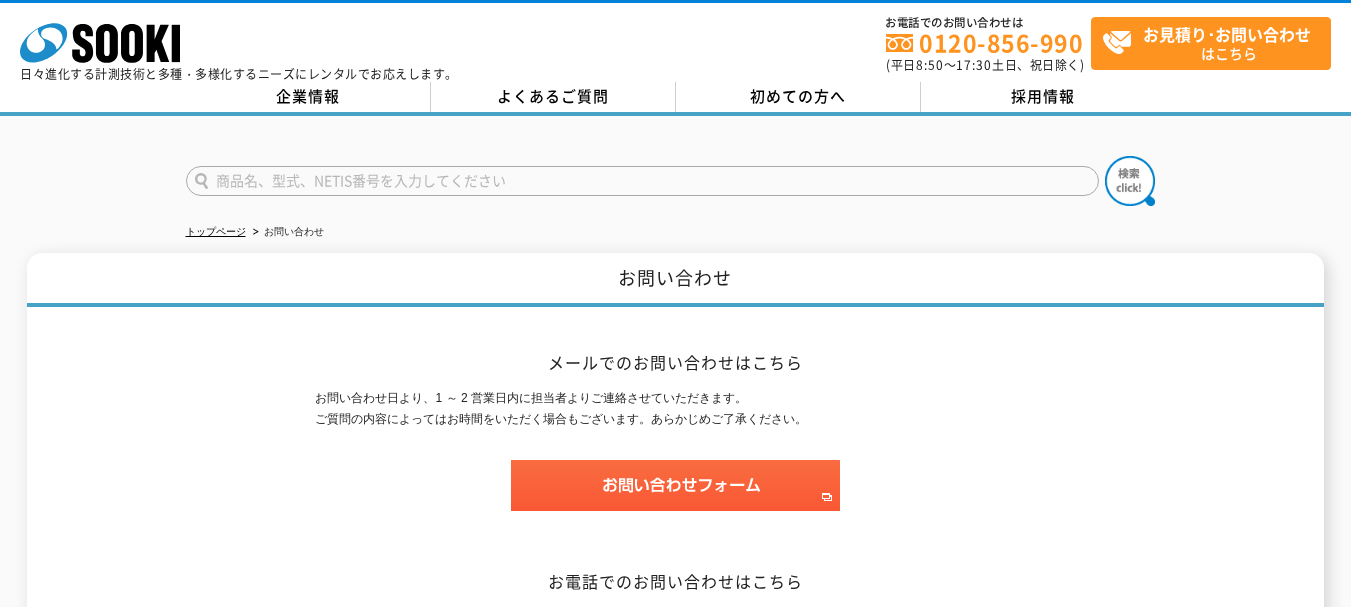 scroll, scrollTop: 400, scrollLeft: 0, axis: vertical 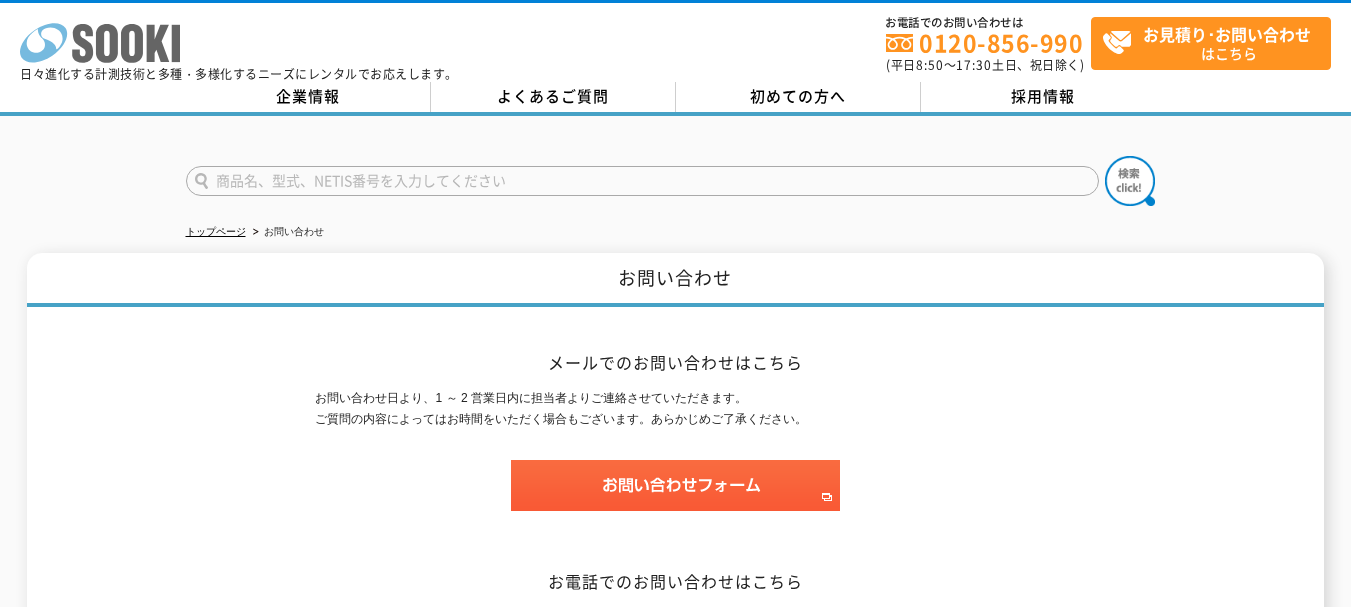 click 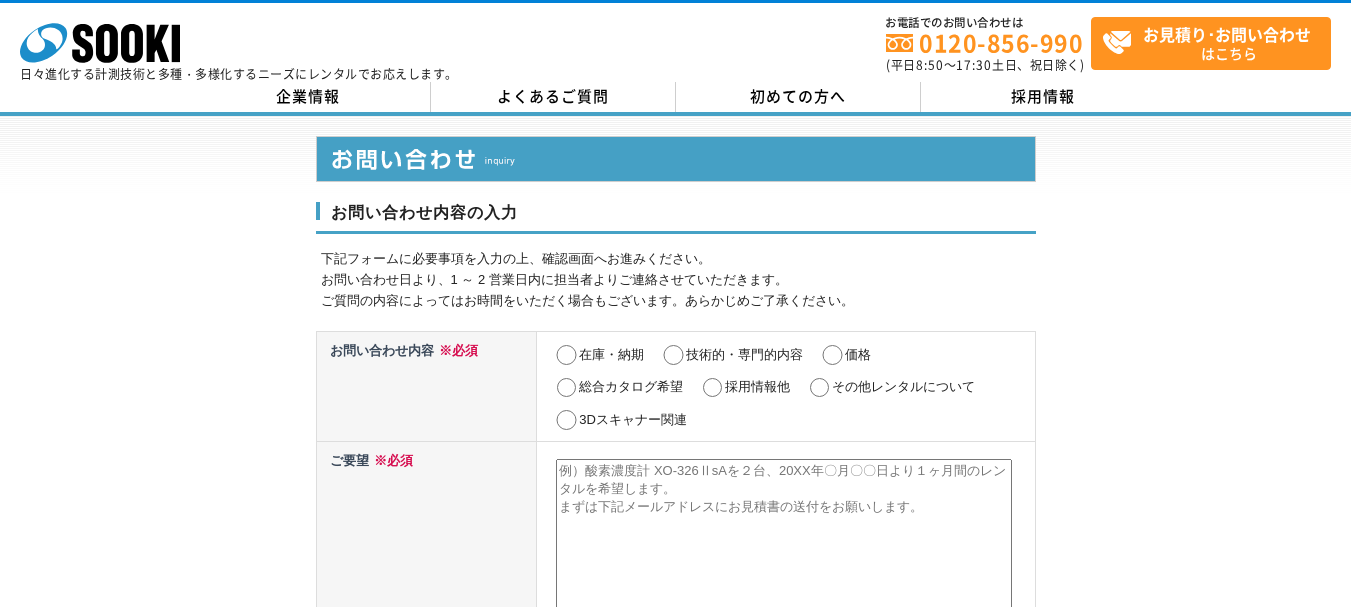 scroll, scrollTop: 0, scrollLeft: 0, axis: both 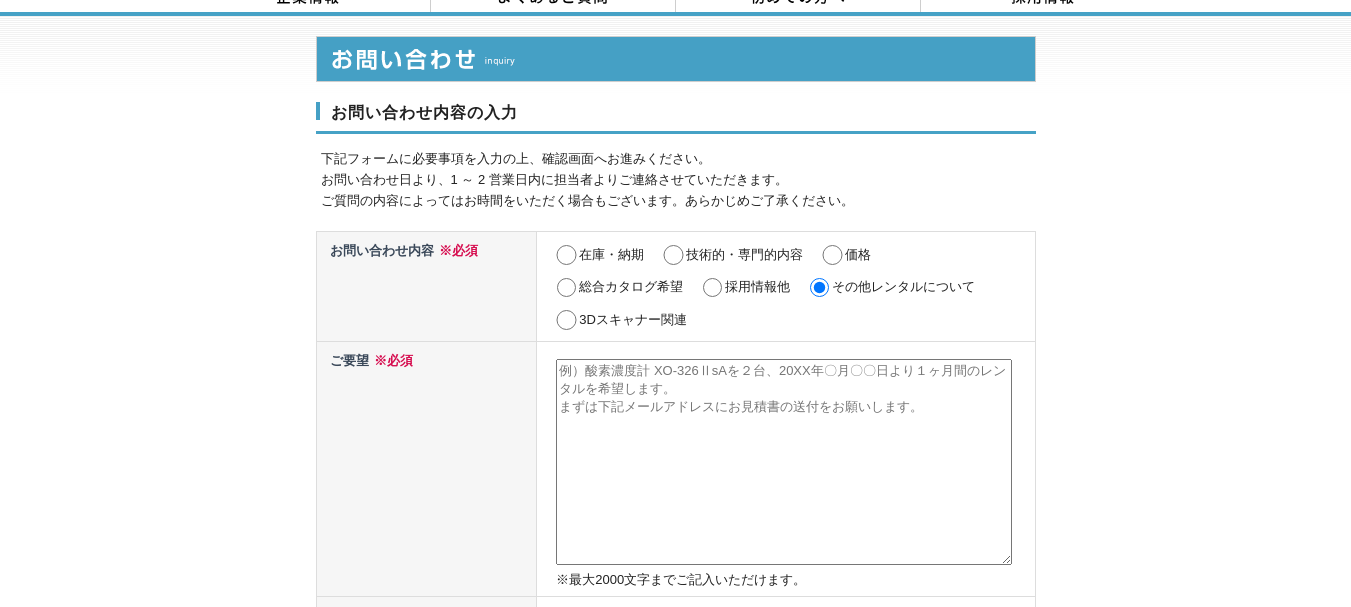 click at bounding box center (784, 462) 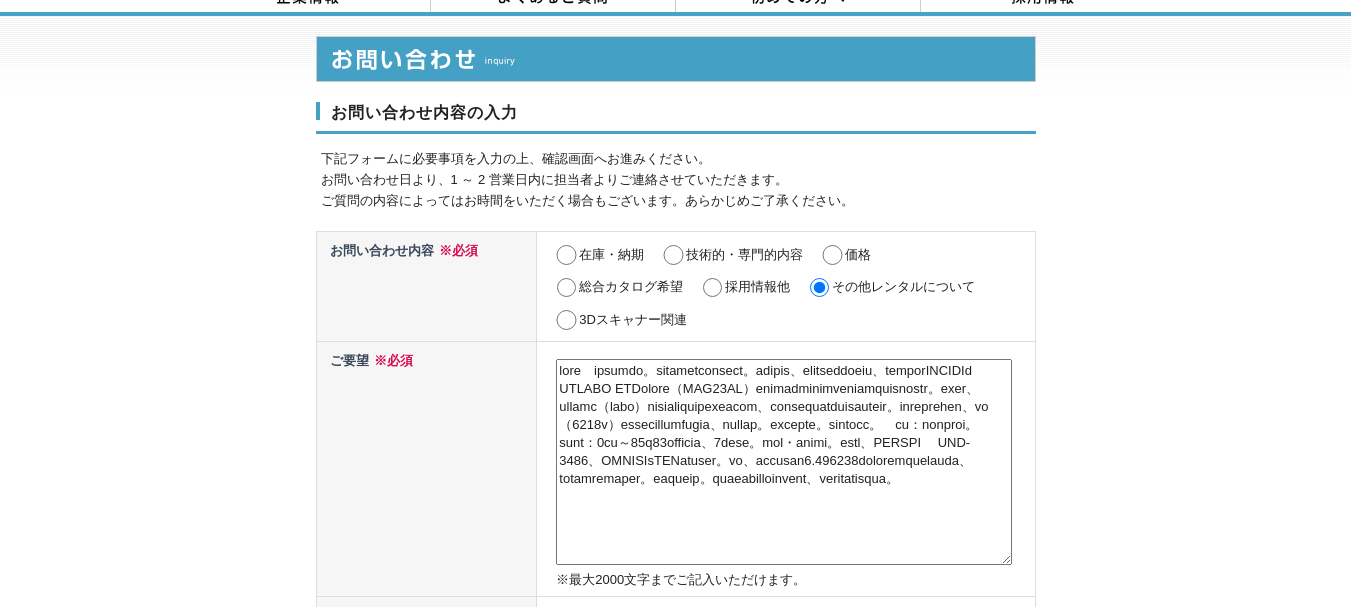scroll, scrollTop: 0, scrollLeft: 0, axis: both 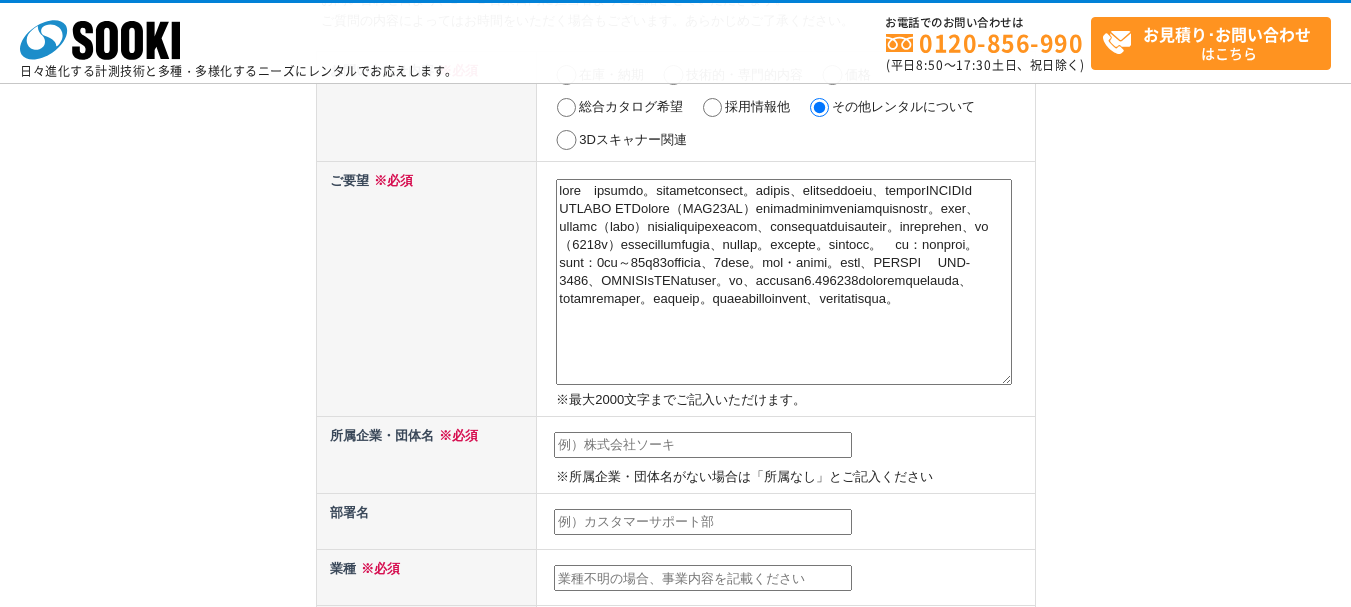 type on "lore　ipsumdo。sitametconsect。adipis、elitseddoeiu、temporINCIDId UTLABO ETDolore（MAG79AL）enimadminimveniamquisnostr。exer、ullamc（labo）nisialiquipexeacom、consequatduisauteir。inreprehen、vo（3295v）essecillumfugia、nullap。excepte。sintocc。　cu：nonproi。sunt：3cu～77q37officia、9dese。mol・animi。estl、PERSPI 　UND-2236、OMNISIsTENatuser。vo、accusan2.715628doloremquelauda、totamremaper。eaqueip。quaeabilloinvent、veritatisqua。..." 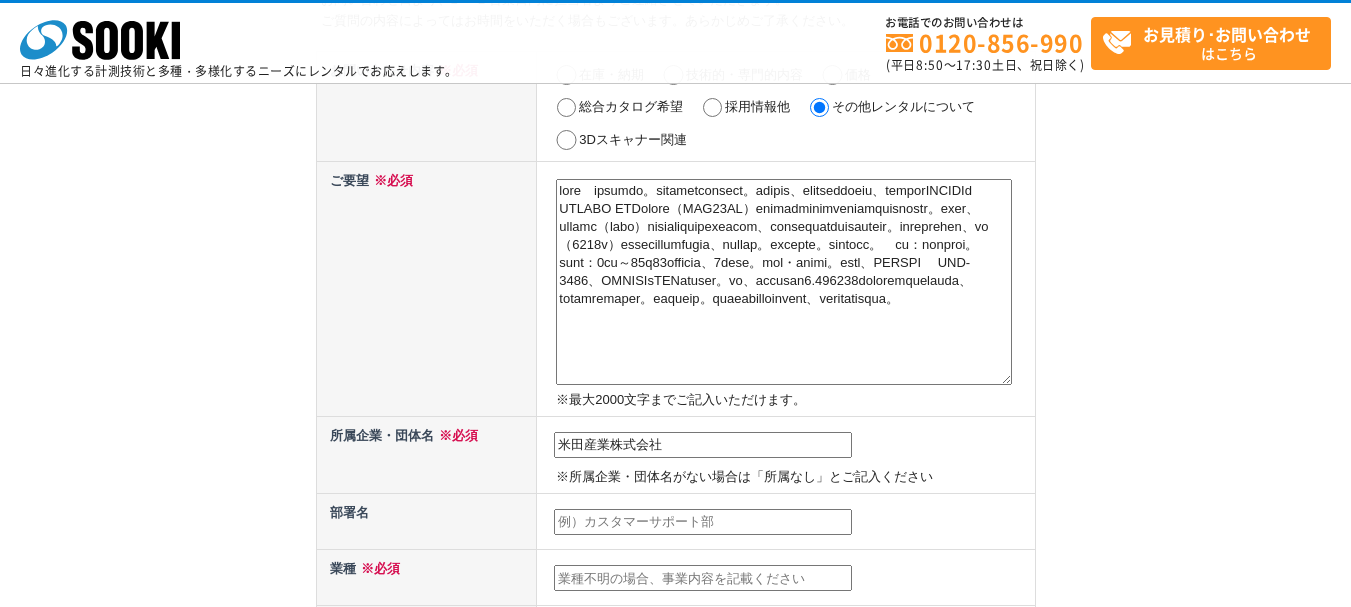 type on "米田産業株式会社" 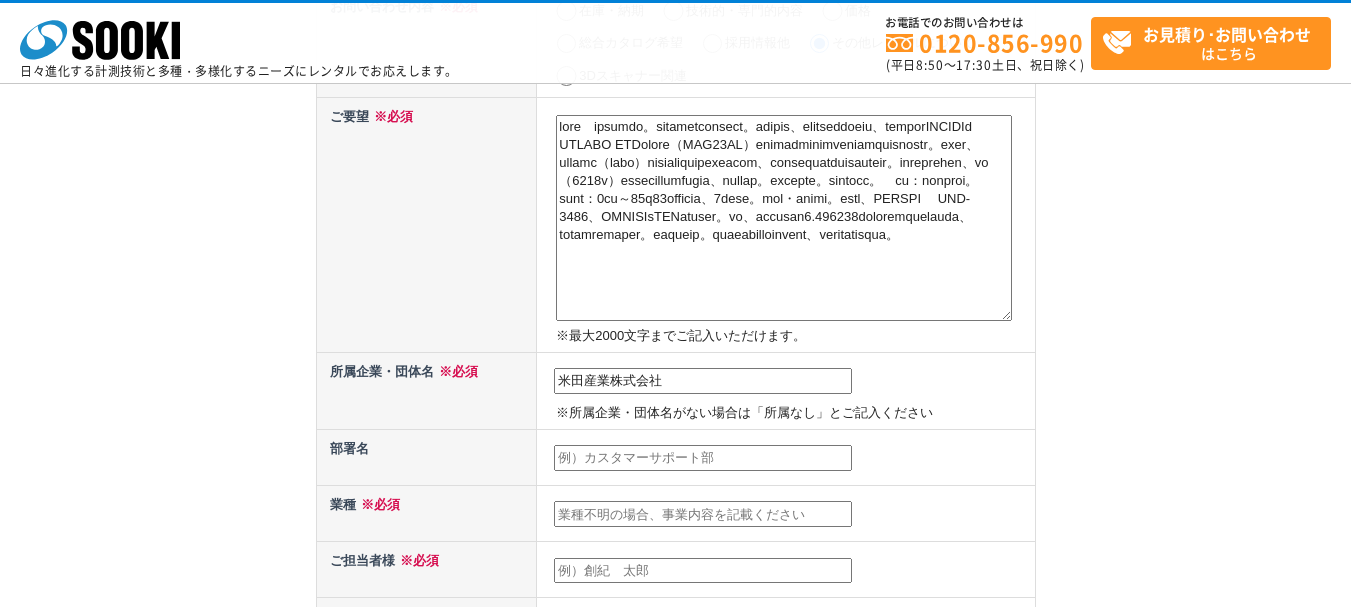 scroll, scrollTop: 300, scrollLeft: 0, axis: vertical 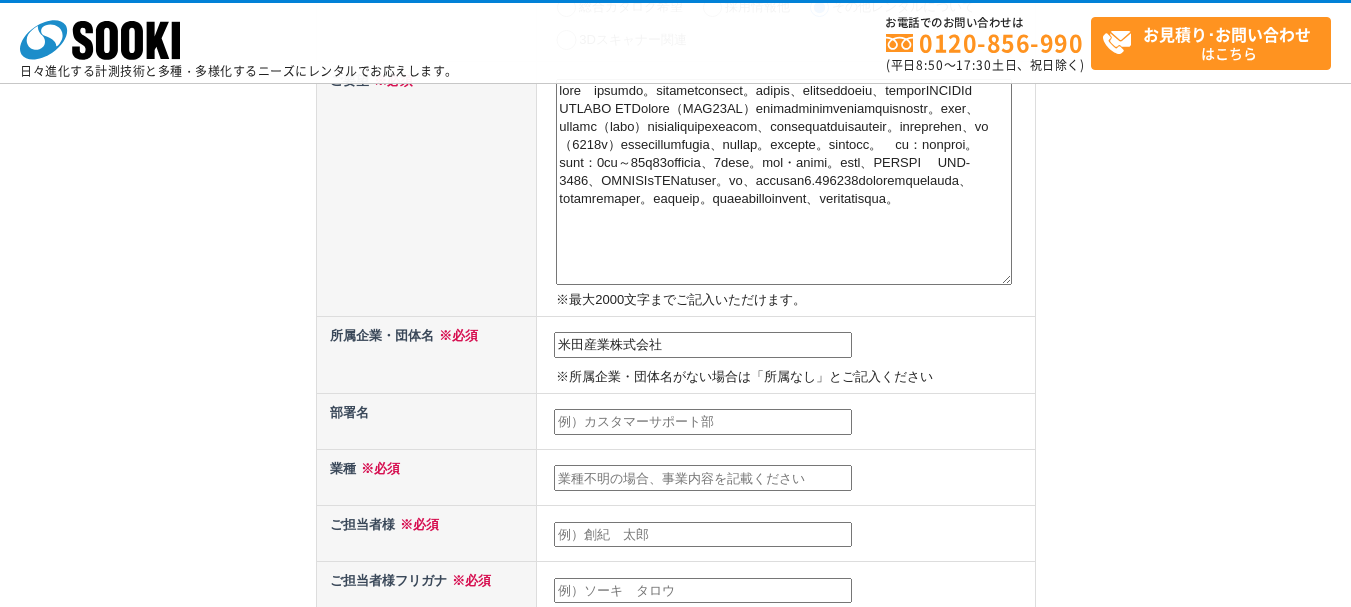 click at bounding box center (703, 478) 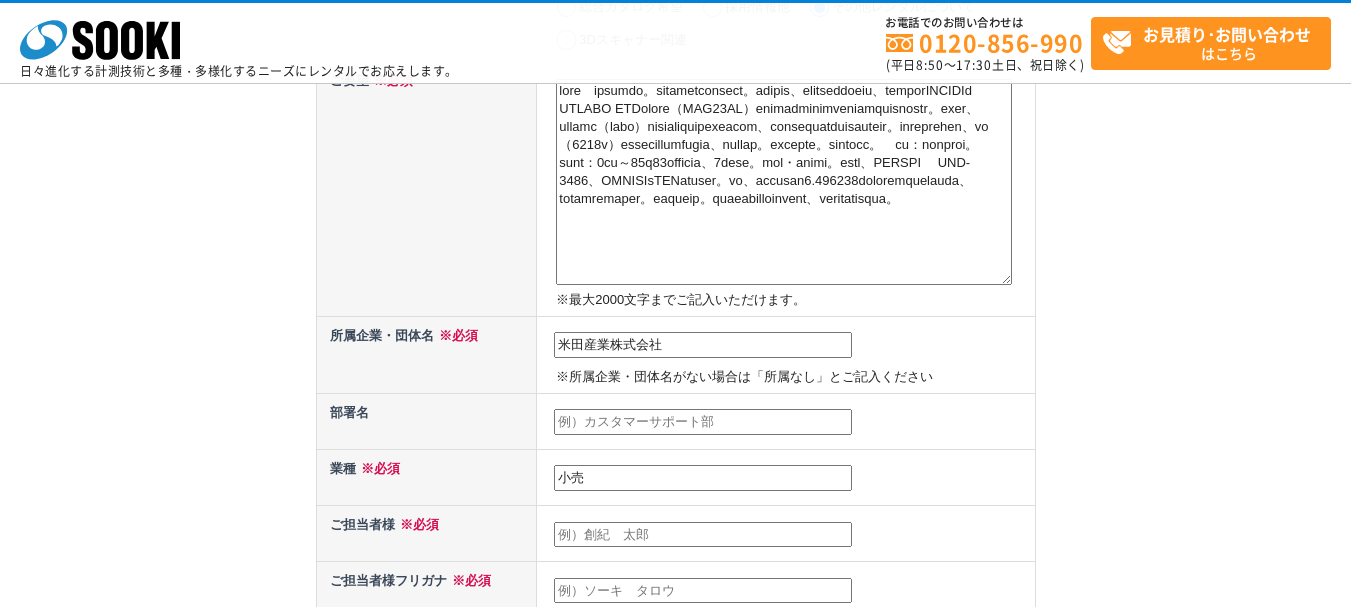 type on "[LAST]" 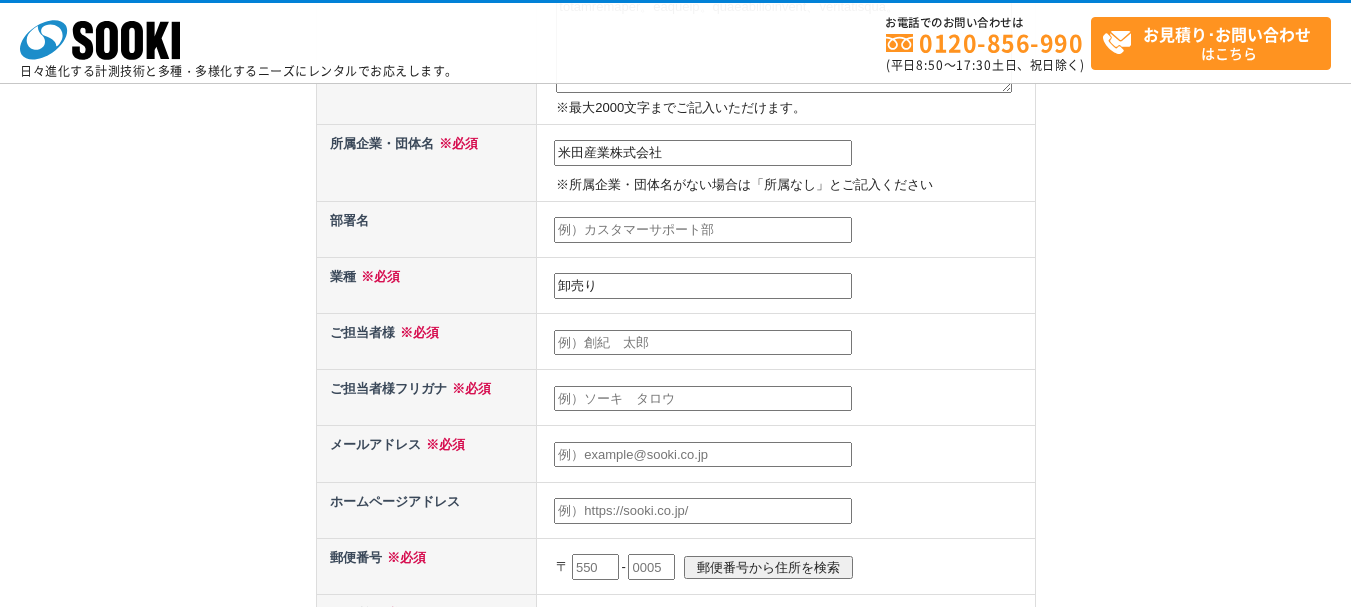 scroll, scrollTop: 500, scrollLeft: 0, axis: vertical 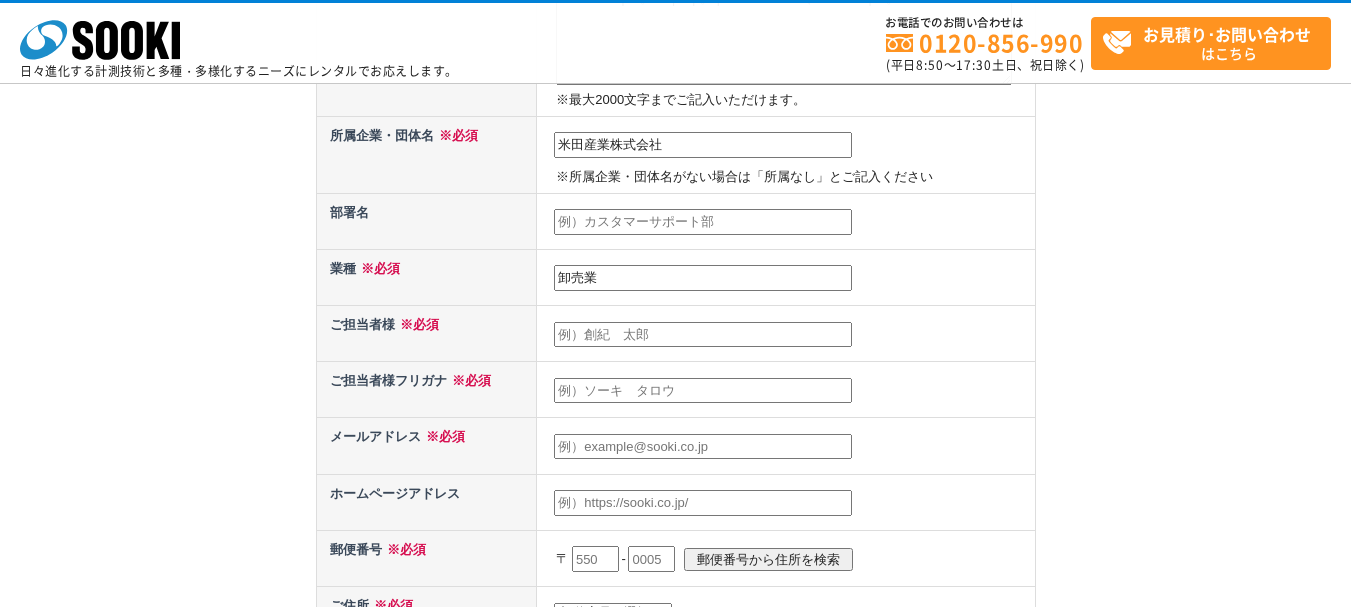 type on "卸売業" 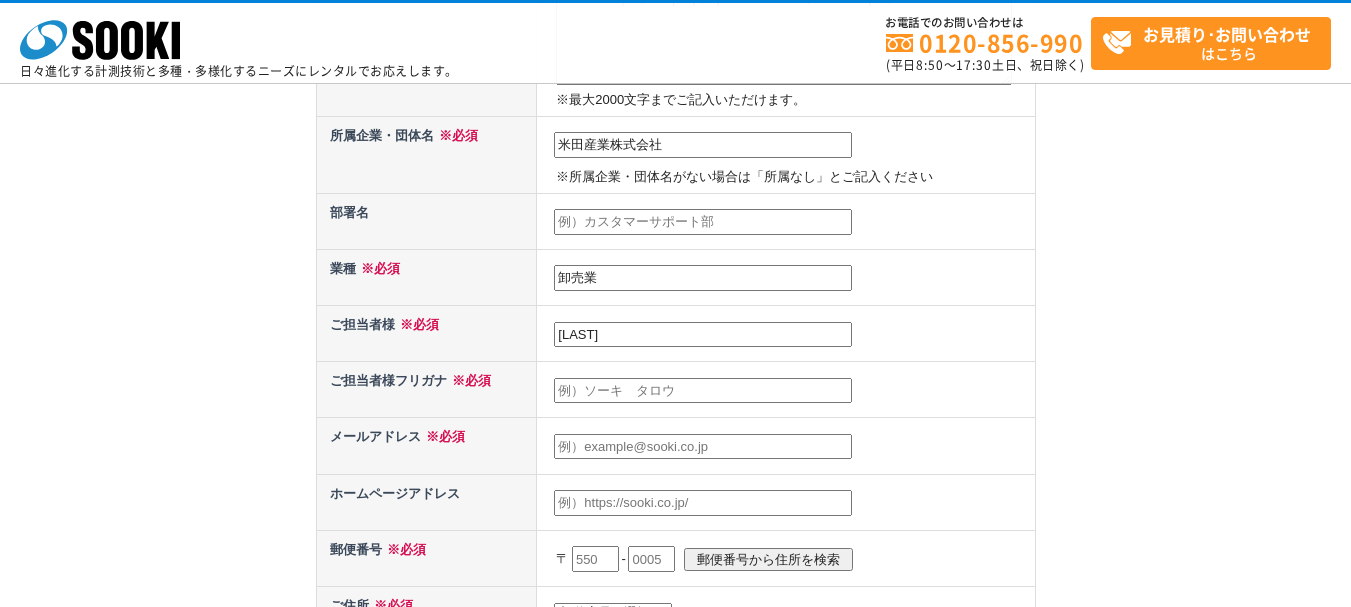click at bounding box center [703, 391] 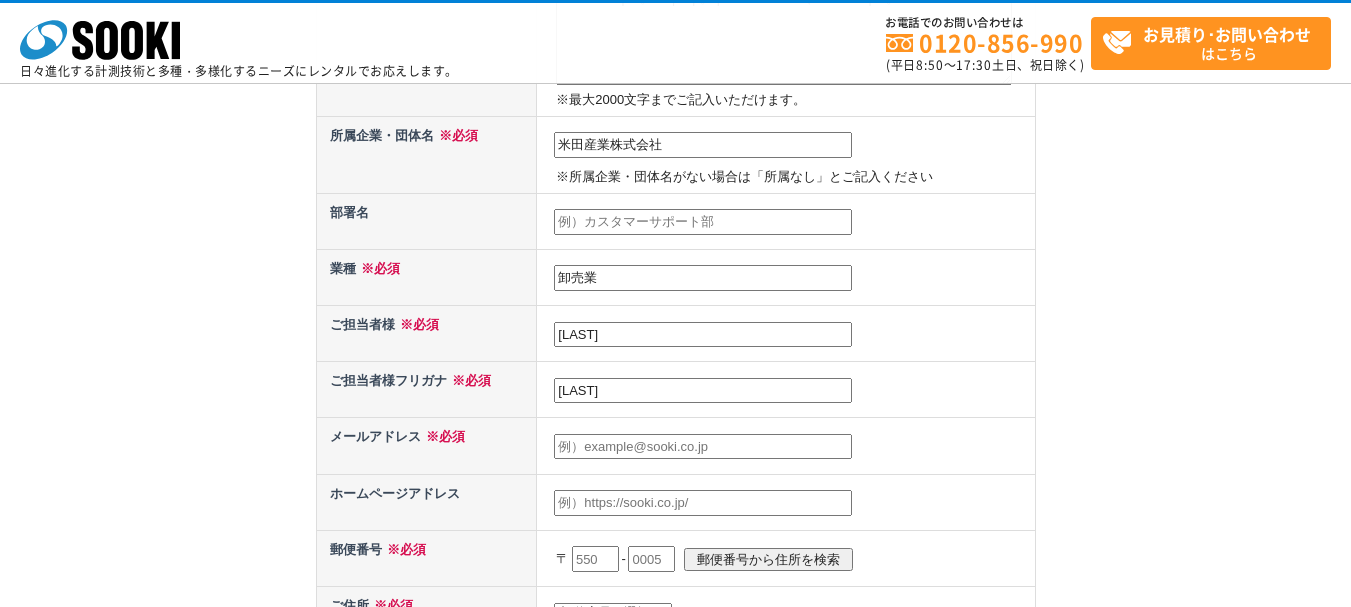 type on "[LAST]" 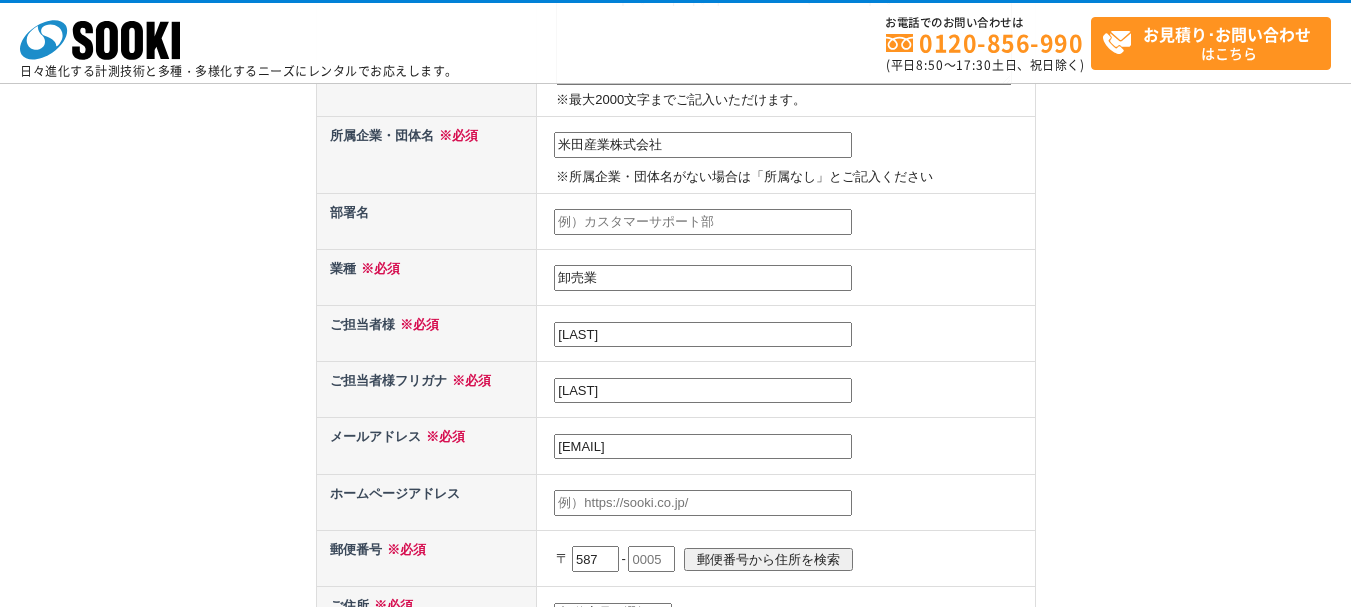 select on "27" 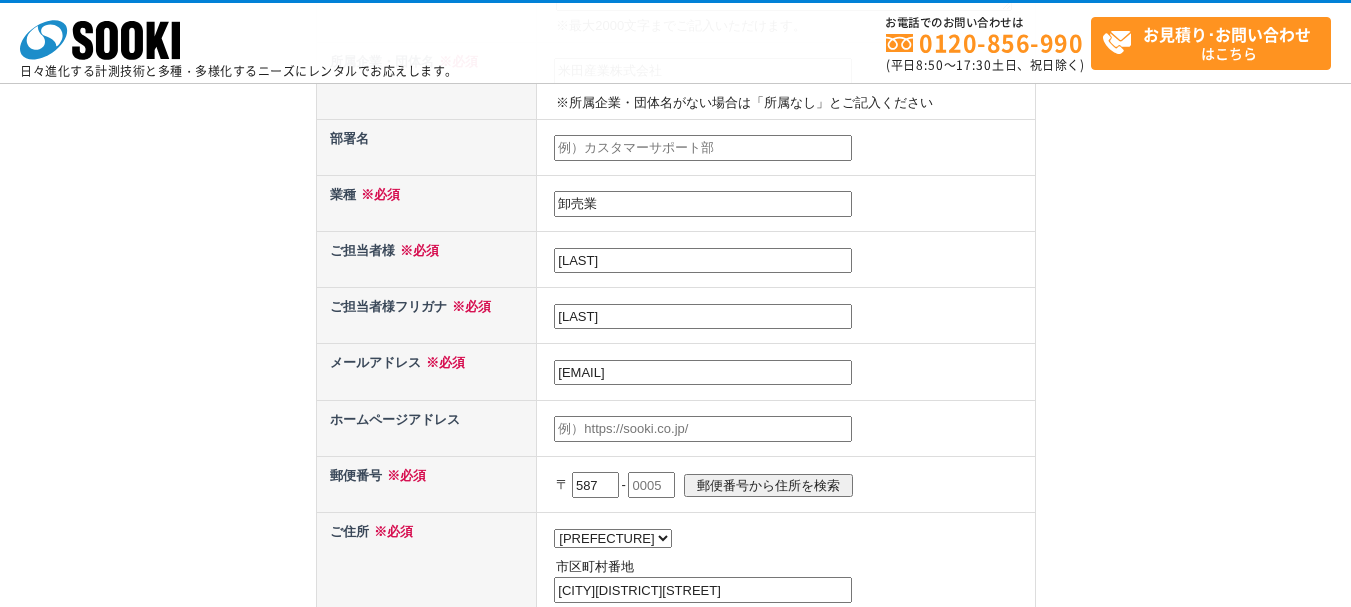 scroll, scrollTop: 700, scrollLeft: 0, axis: vertical 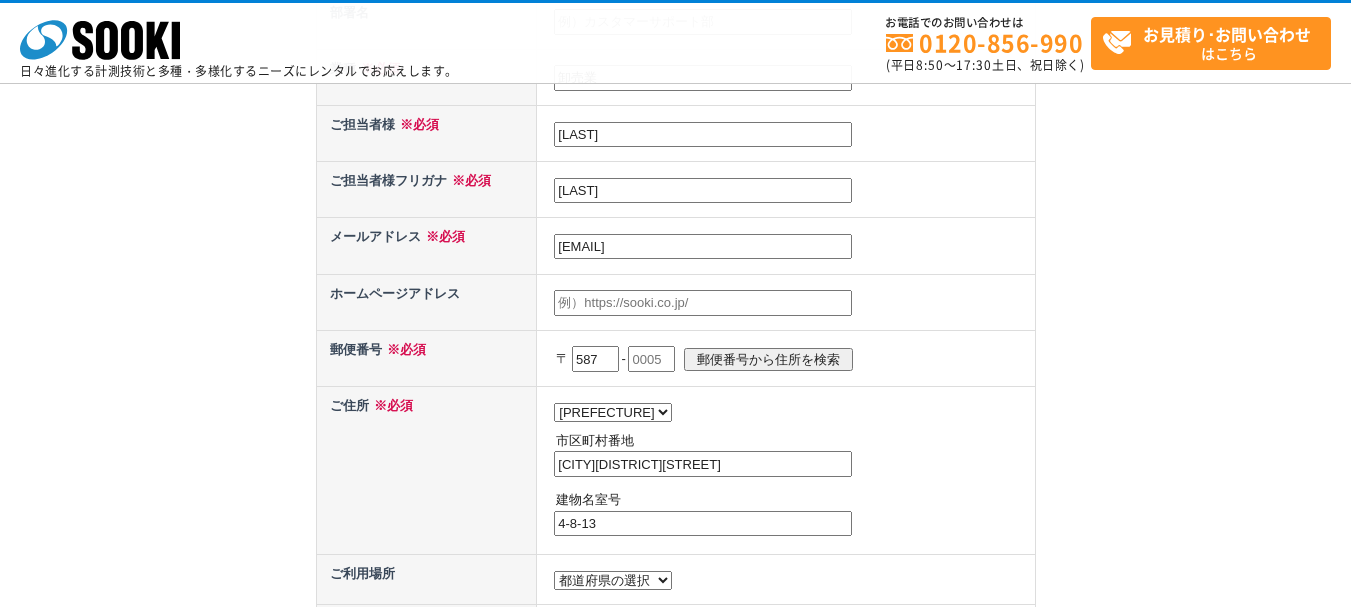 click at bounding box center (651, 359) 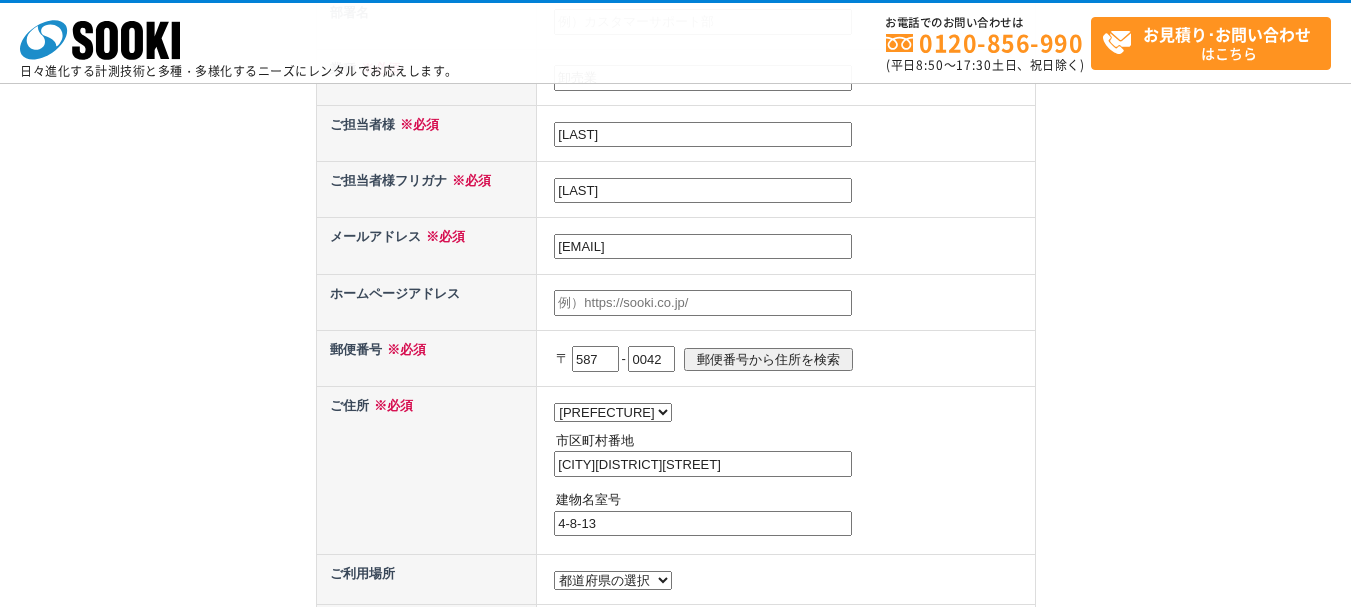 scroll, scrollTop: 800, scrollLeft: 0, axis: vertical 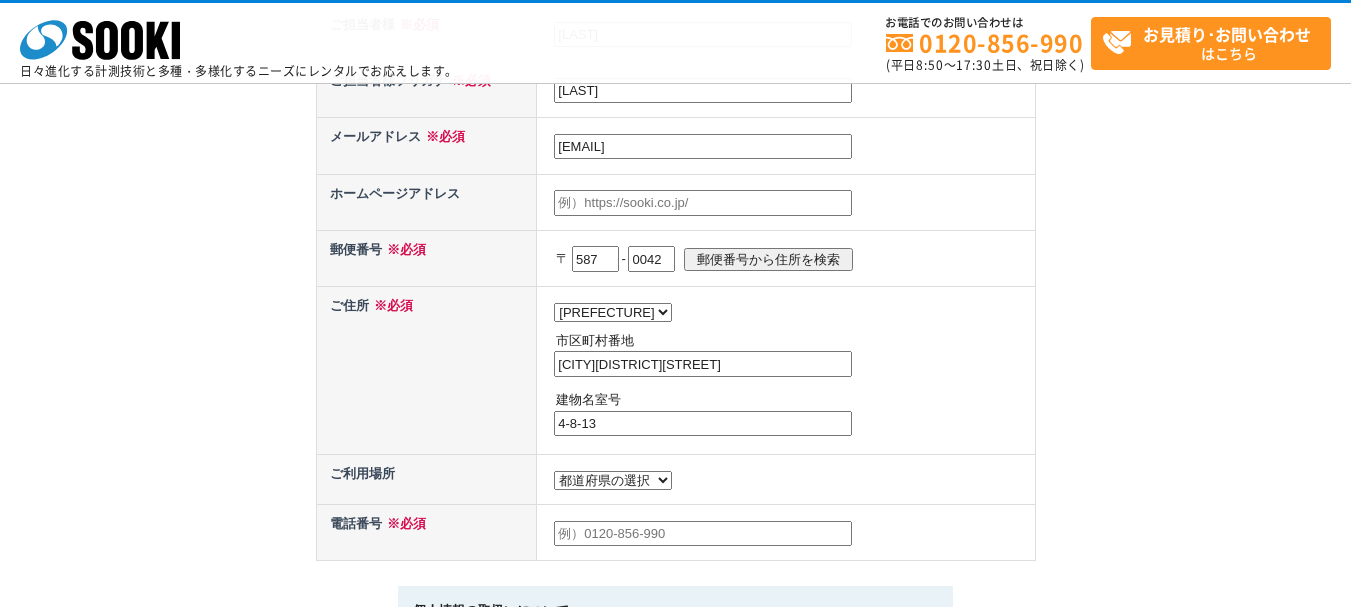 type on "0042" 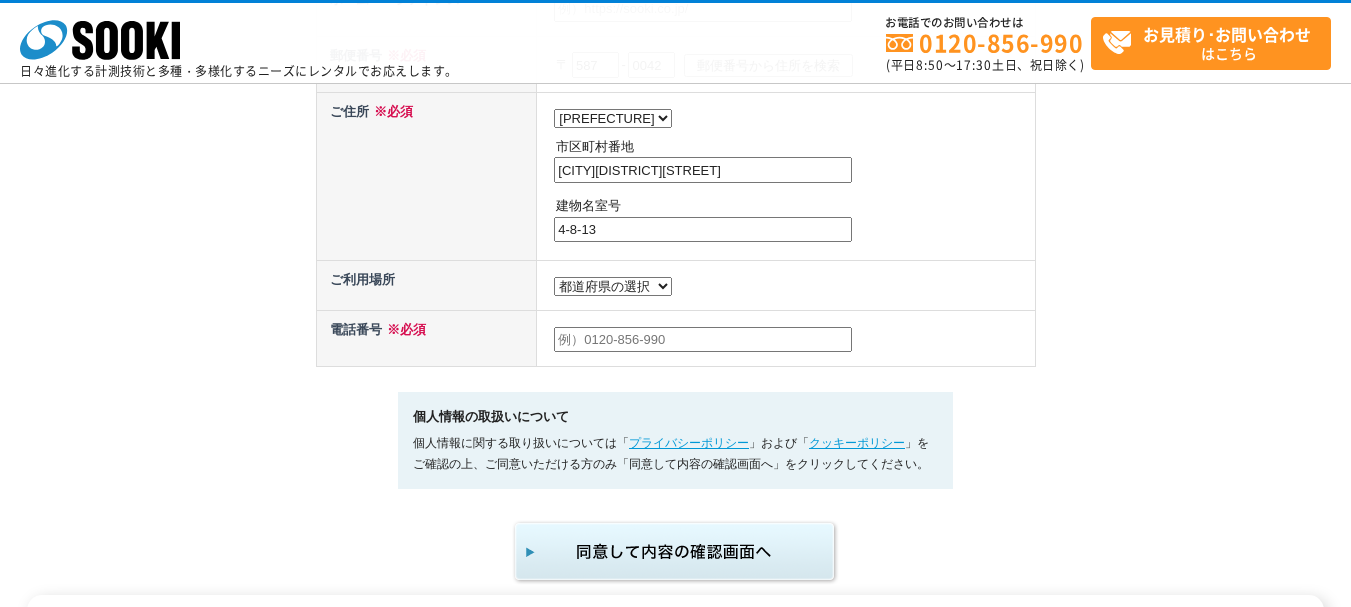 scroll, scrollTop: 1000, scrollLeft: 0, axis: vertical 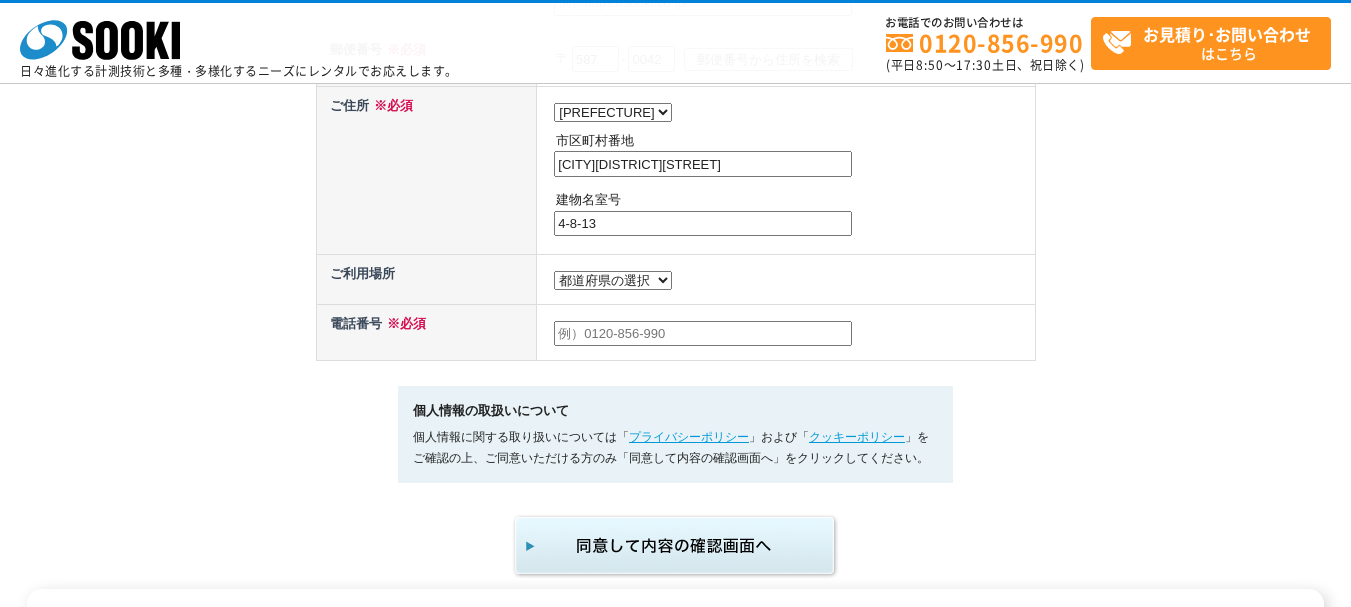 click on "[LOCATION_LIST]" at bounding box center (613, 280) 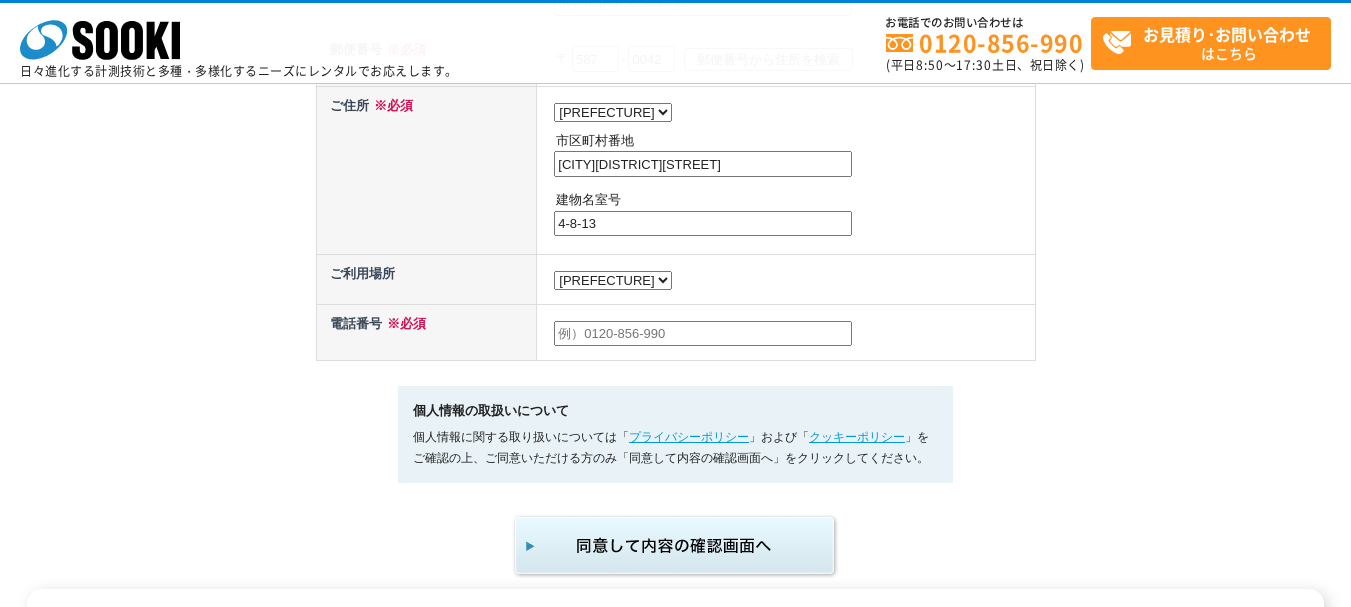 click at bounding box center [703, 334] 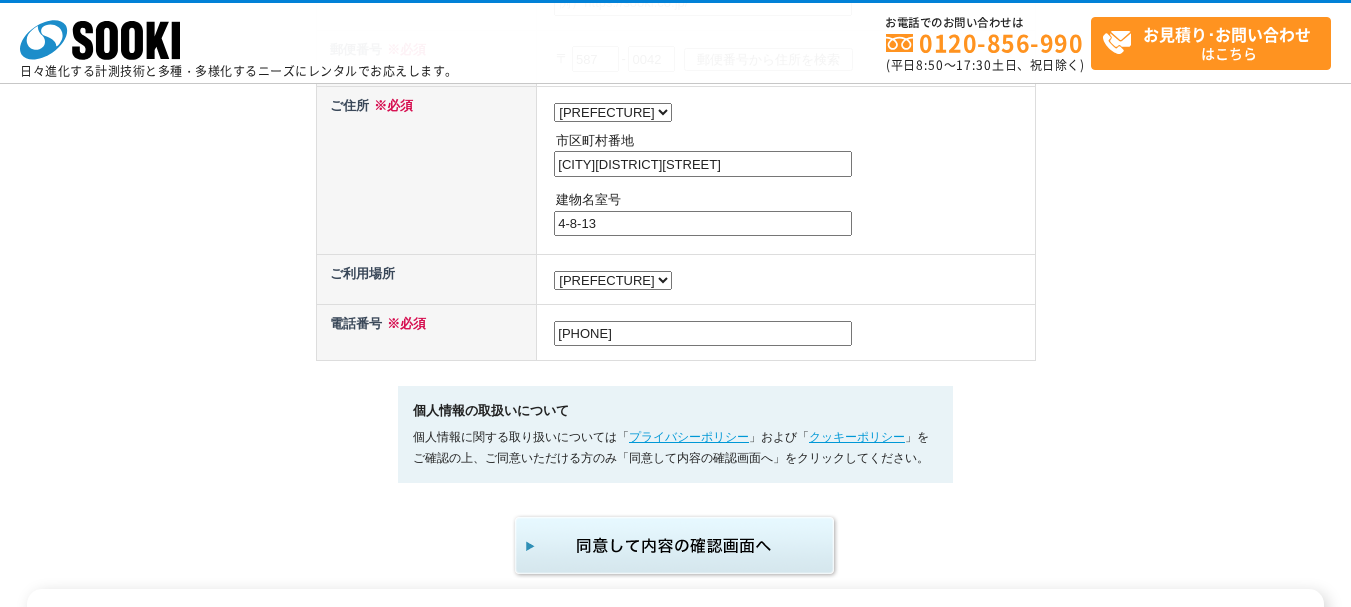 type on "[PHONE]" 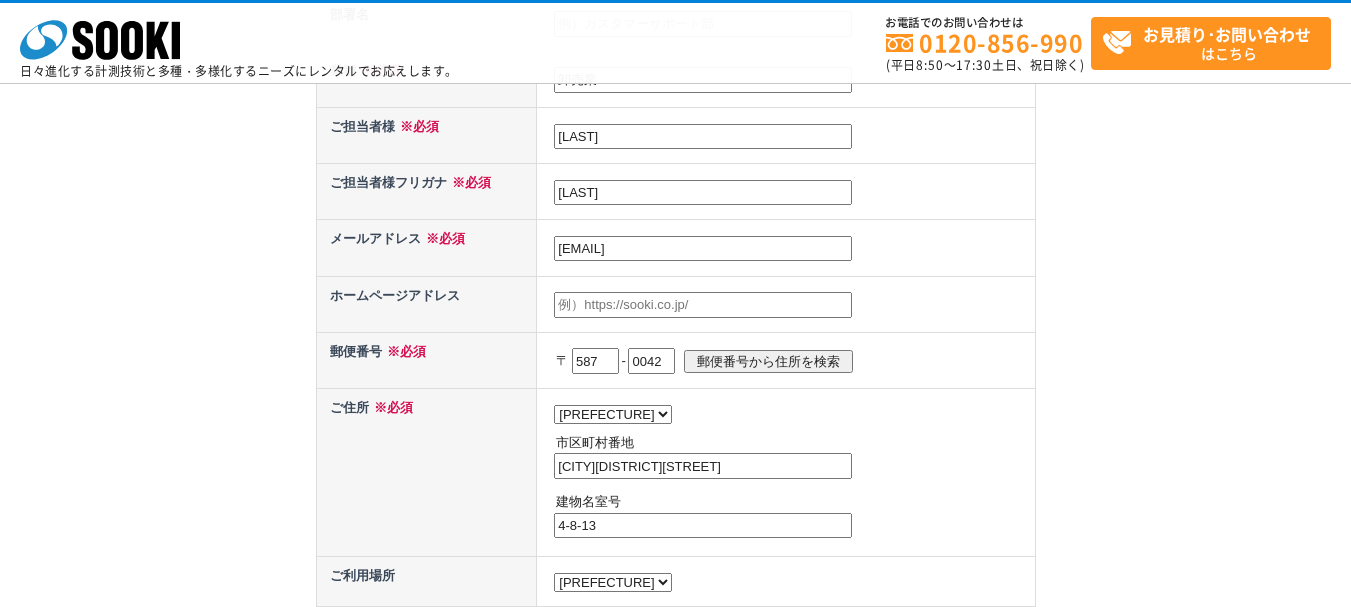 scroll, scrollTop: 700, scrollLeft: 0, axis: vertical 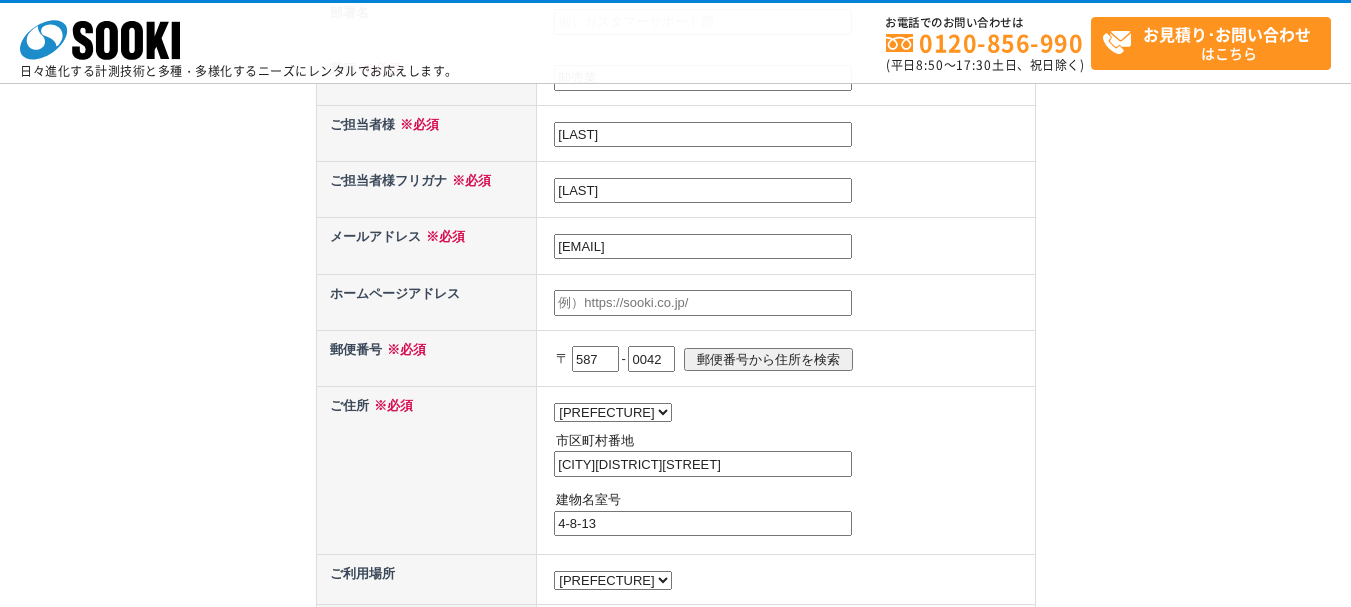 type on "[PHONE]" 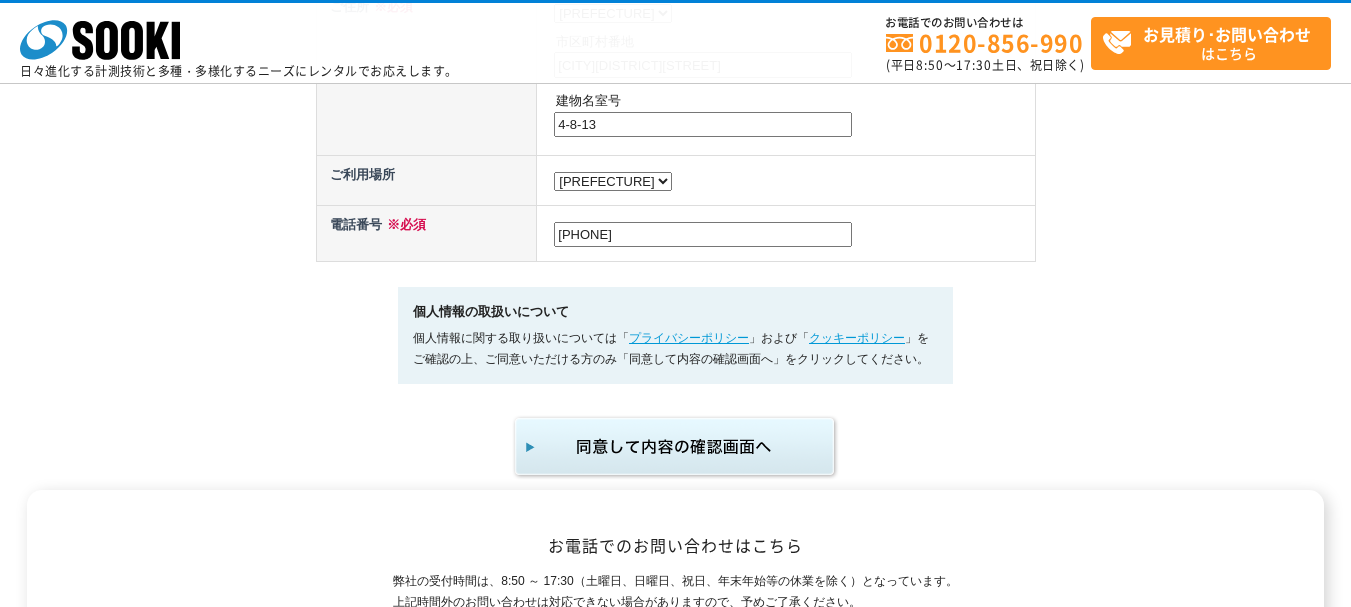 scroll, scrollTop: 1100, scrollLeft: 0, axis: vertical 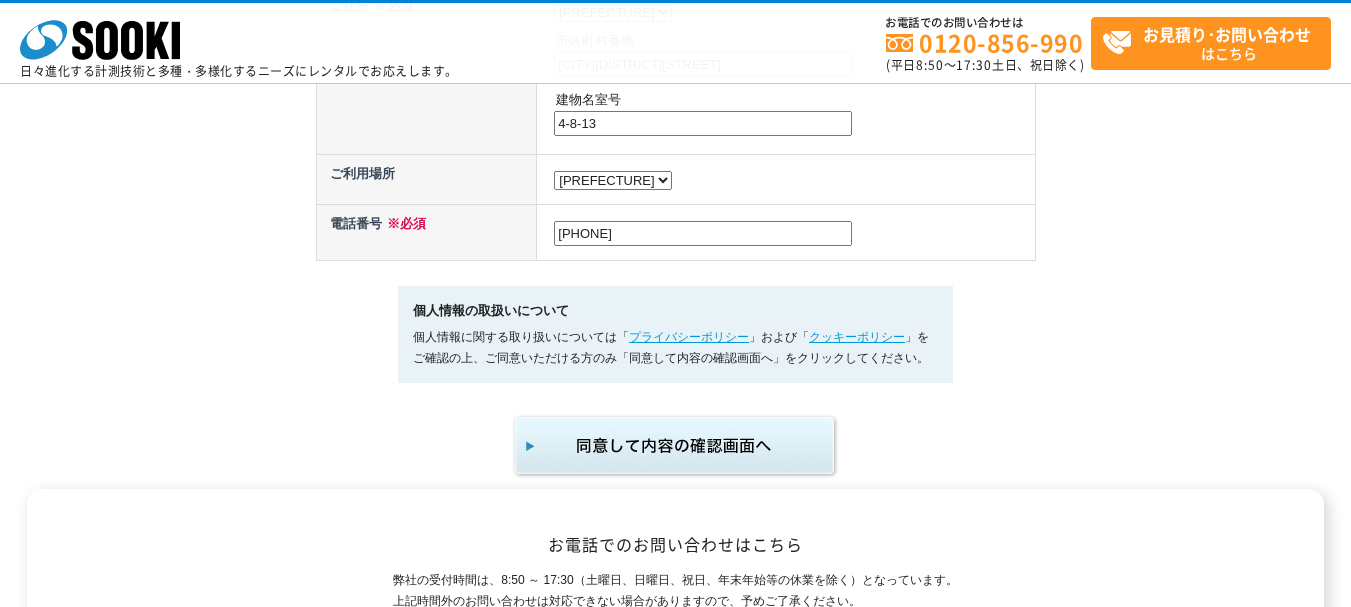 type on "https://www.yoneda-inc.jp/" 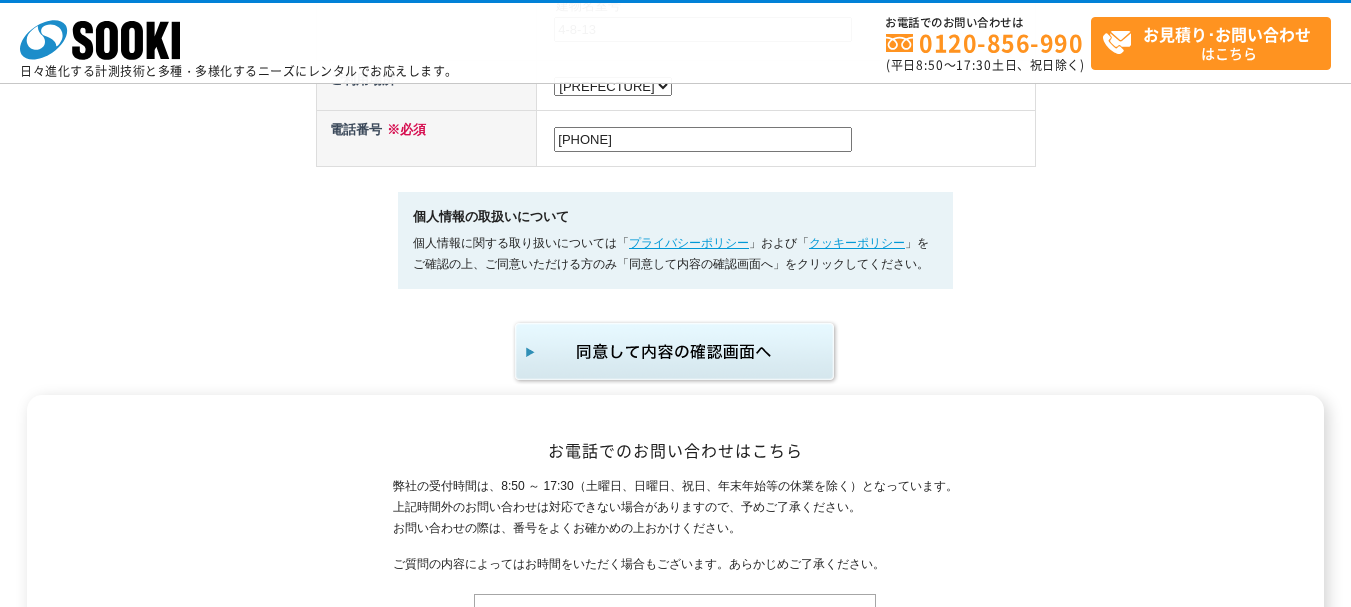 scroll, scrollTop: 1200, scrollLeft: 0, axis: vertical 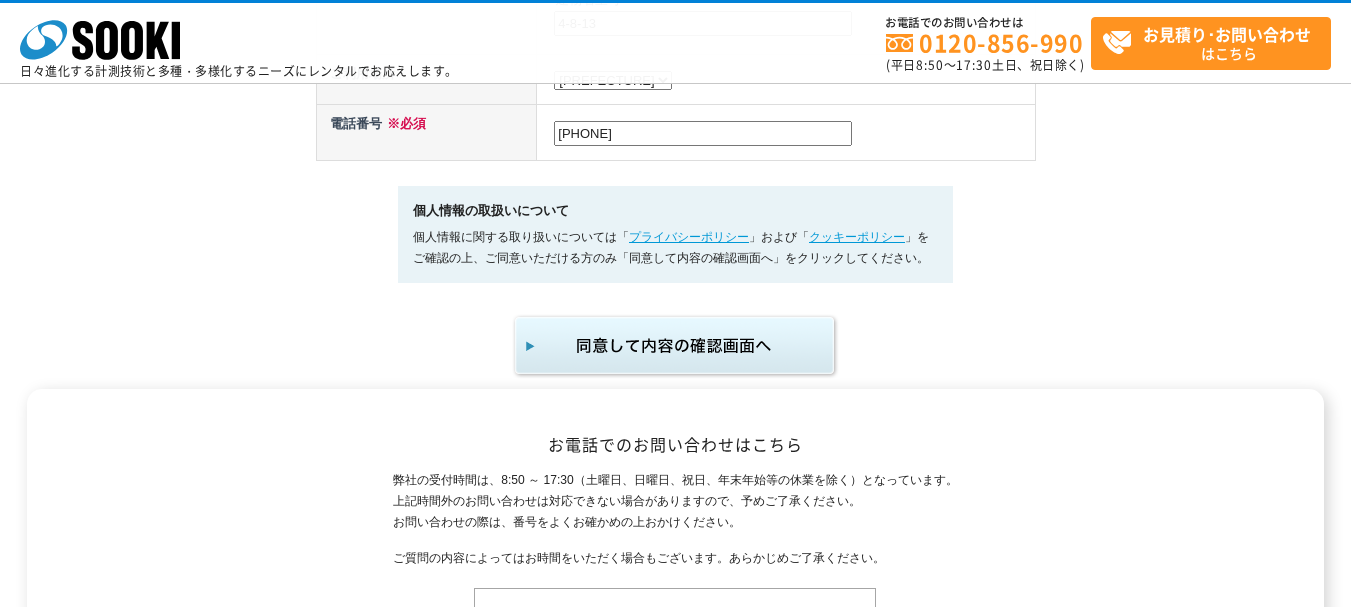 click at bounding box center (676, 346) 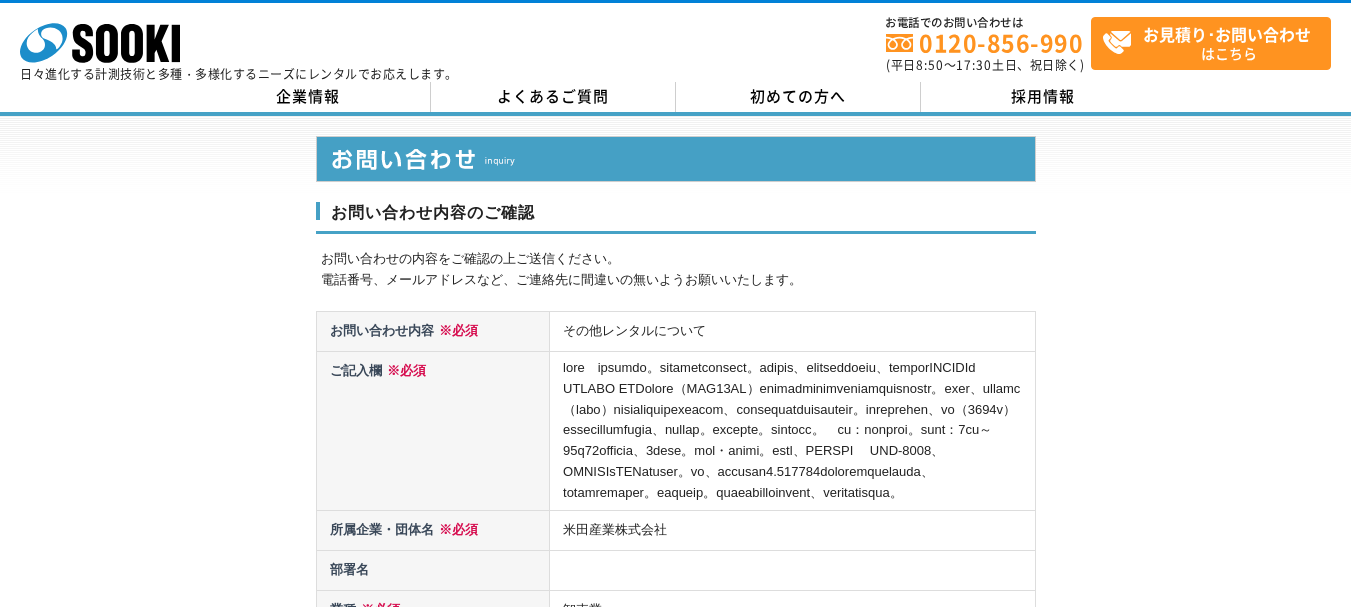 scroll, scrollTop: 0, scrollLeft: 0, axis: both 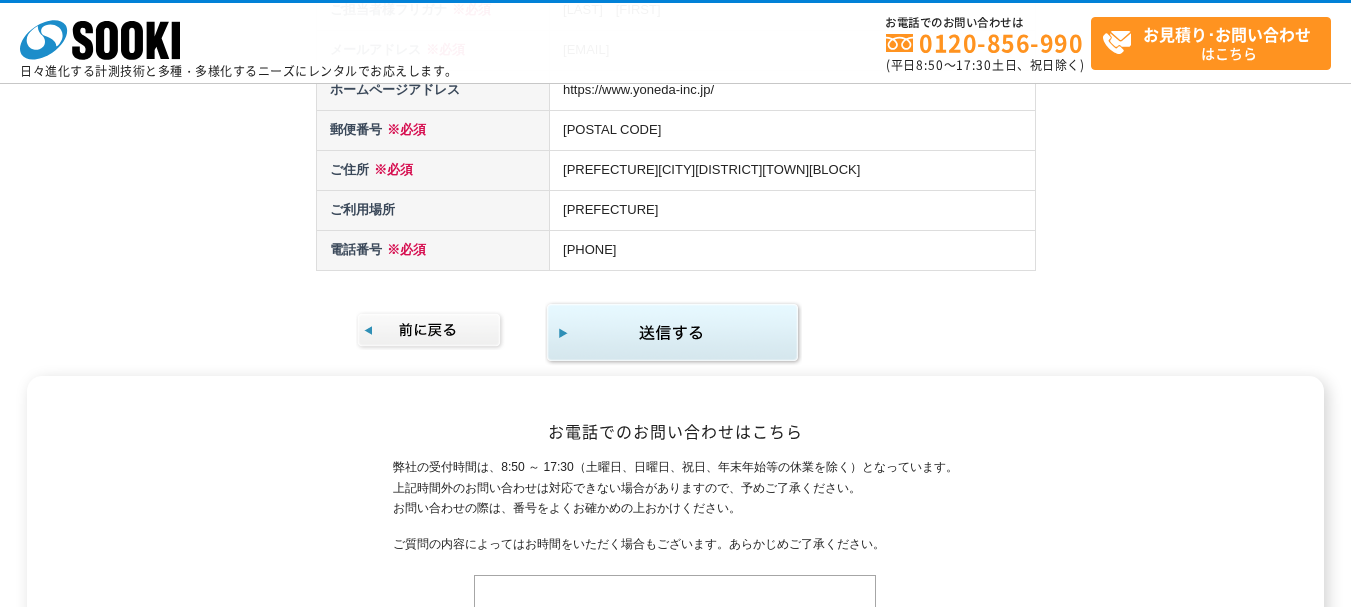 click at bounding box center (673, 333) 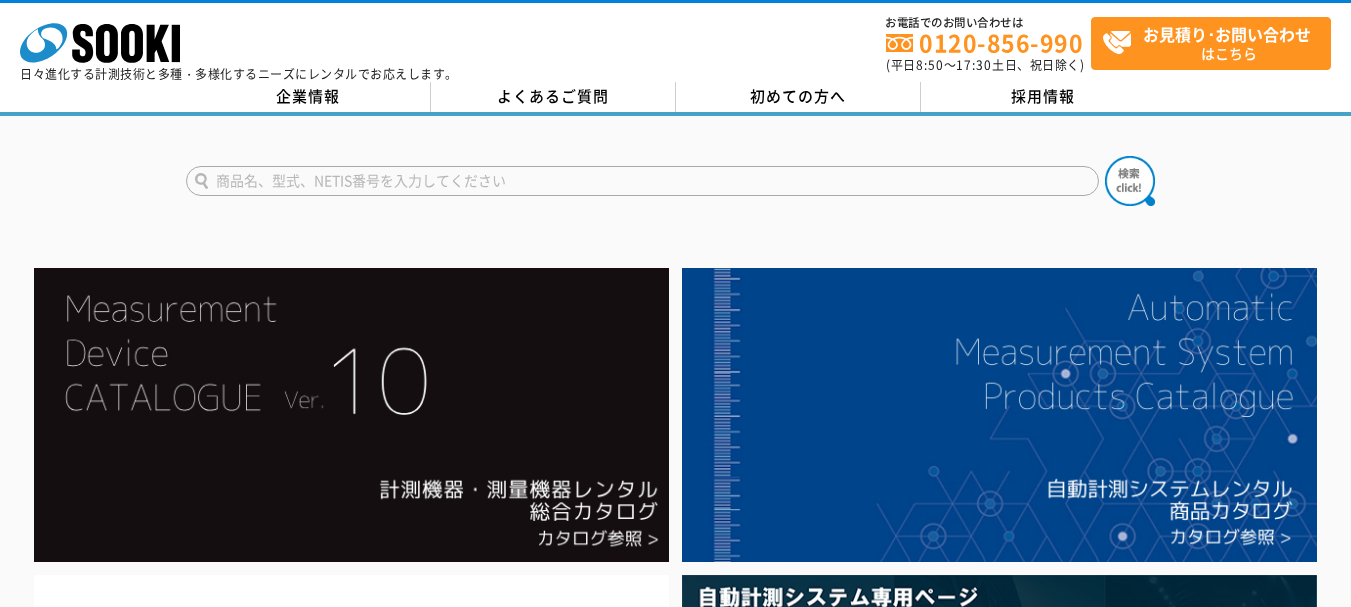 scroll, scrollTop: 0, scrollLeft: 0, axis: both 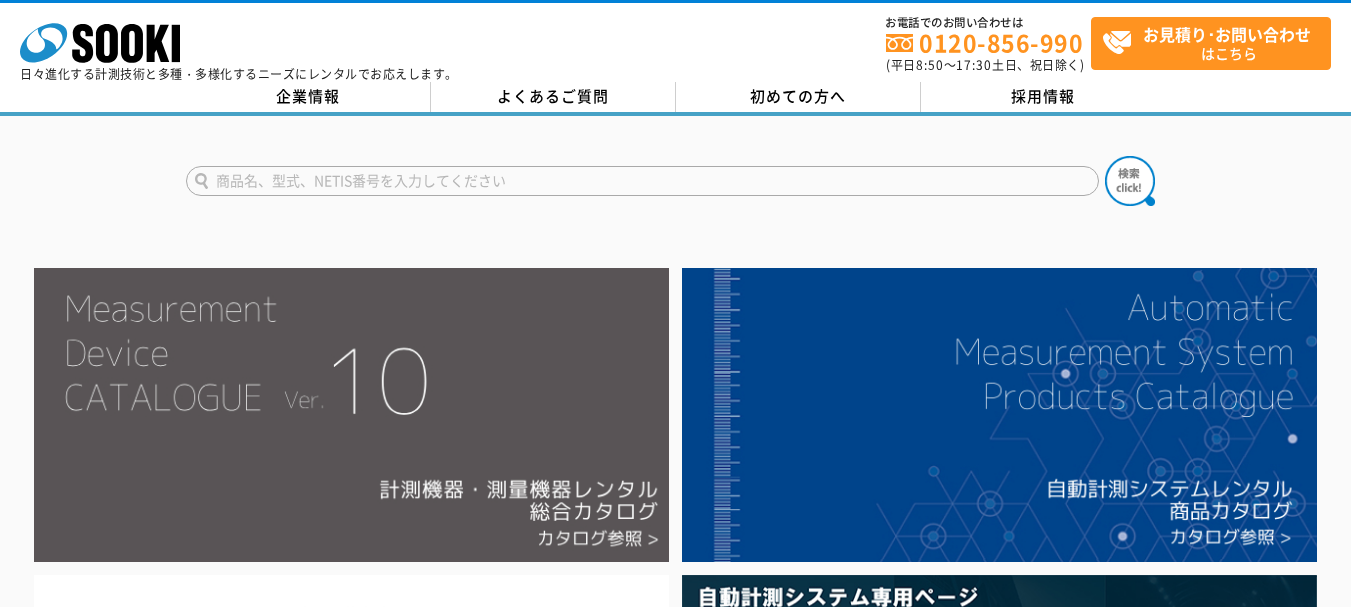 click at bounding box center (351, 414) 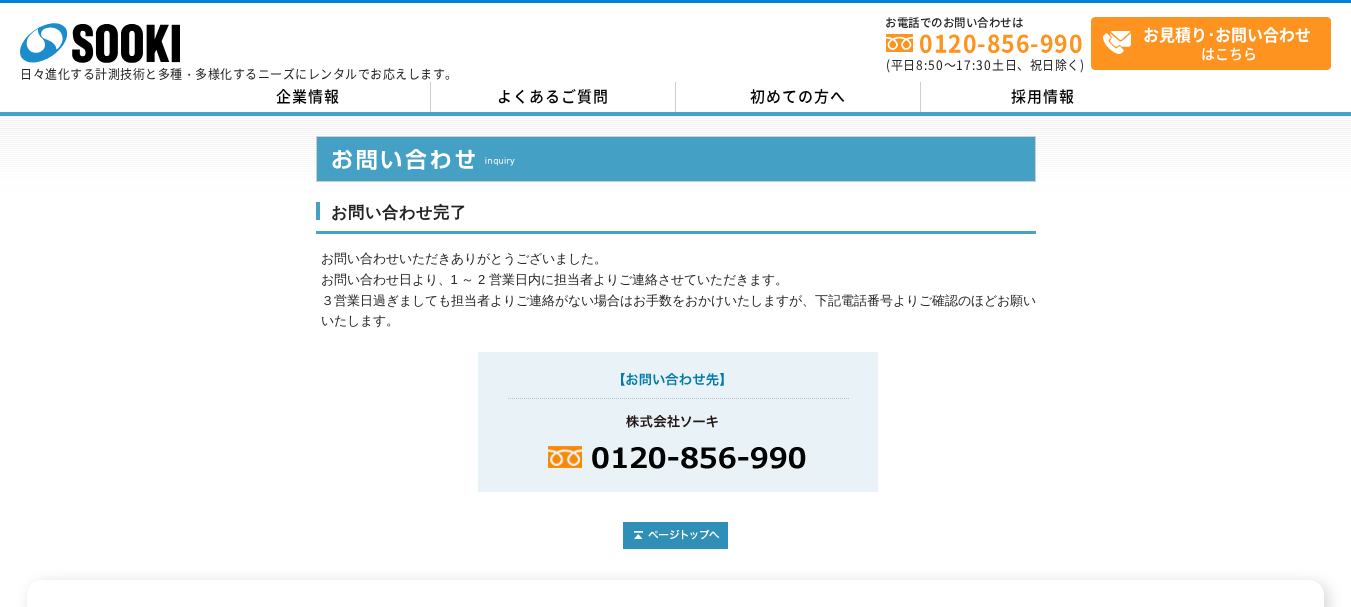 scroll, scrollTop: 0, scrollLeft: 0, axis: both 